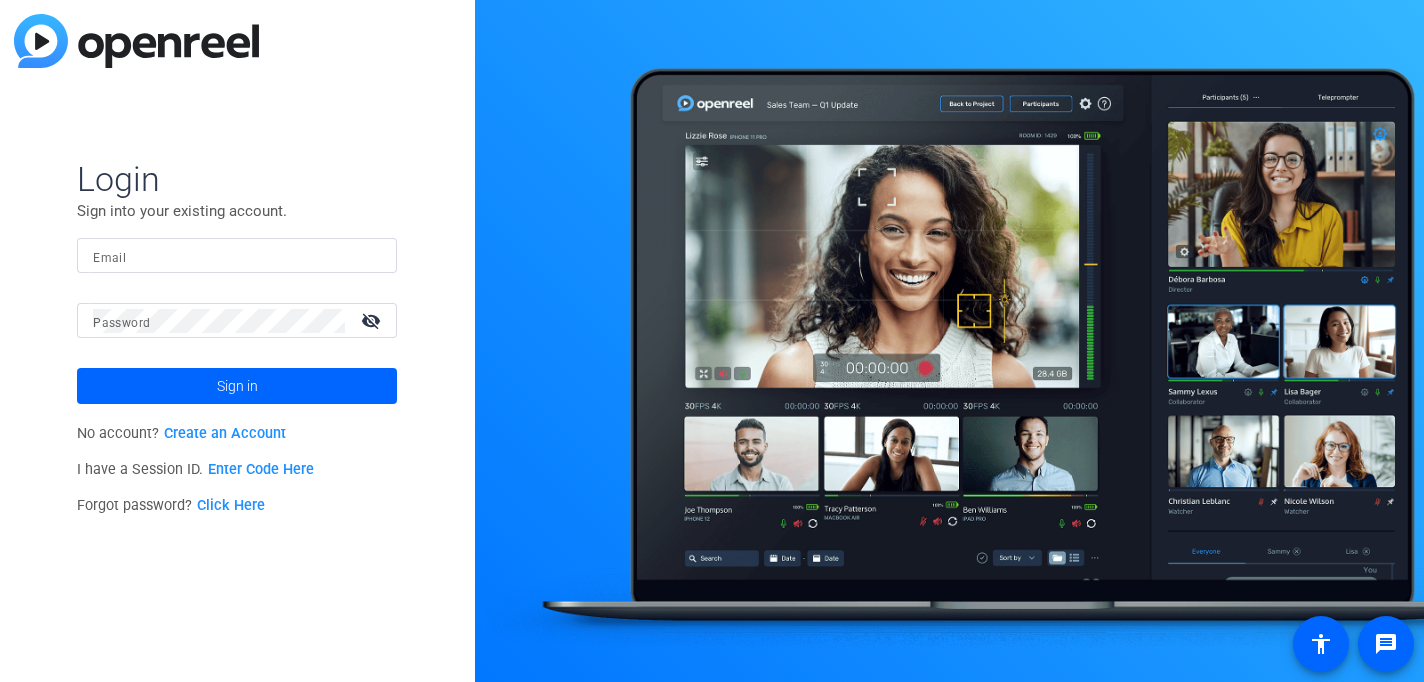 scroll, scrollTop: 0, scrollLeft: 0, axis: both 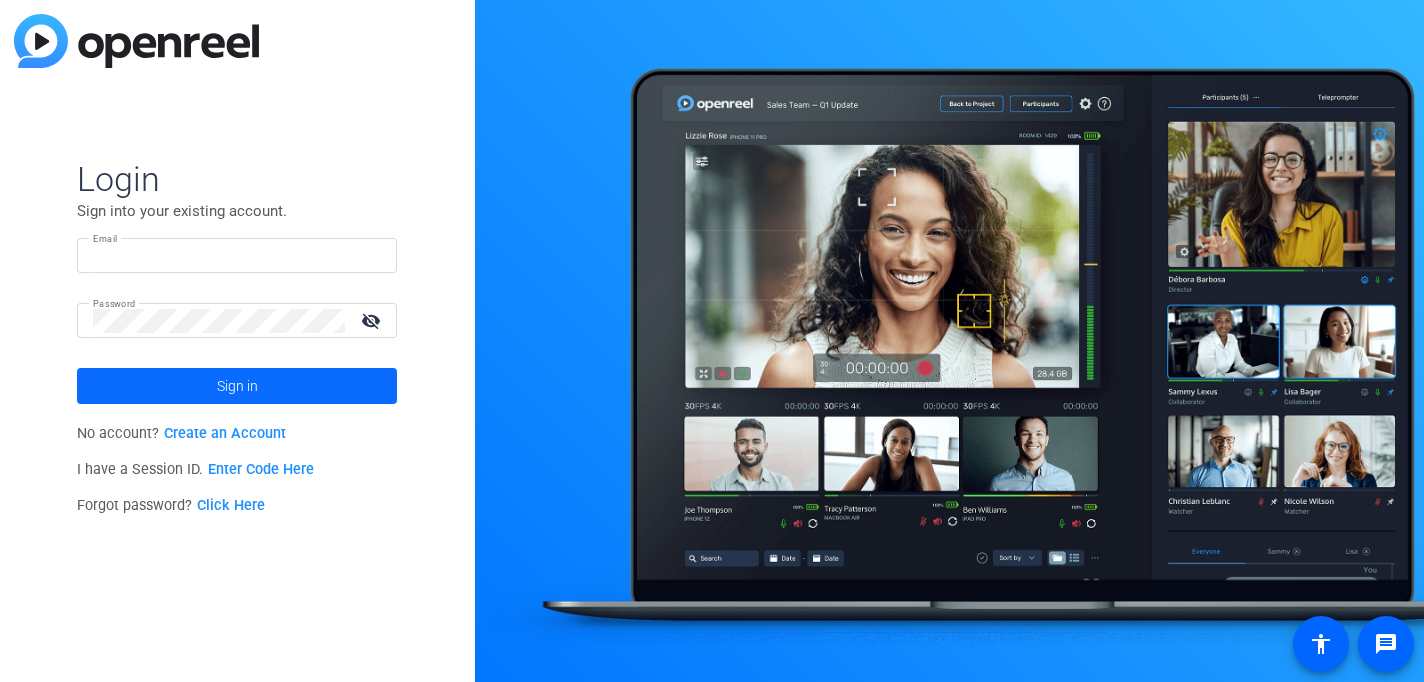 type on "[EMAIL_ADDRESS][DOMAIN_NAME]" 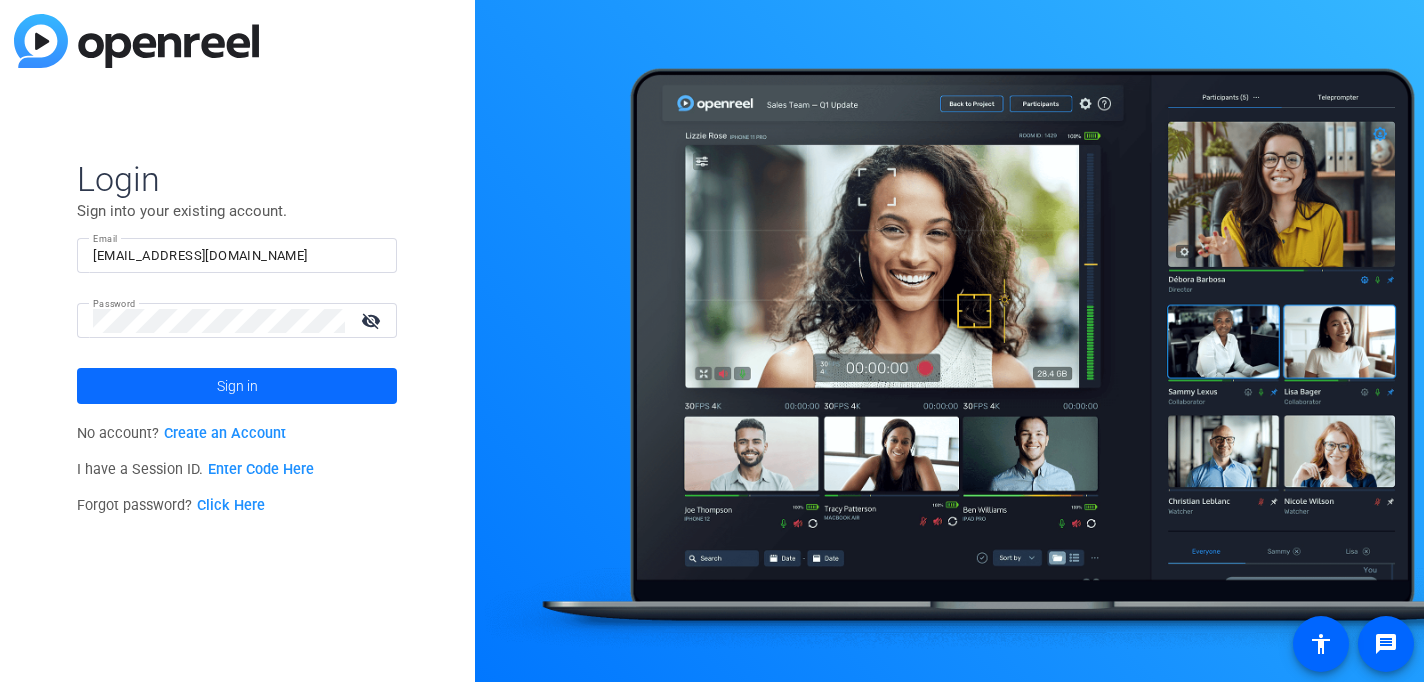click 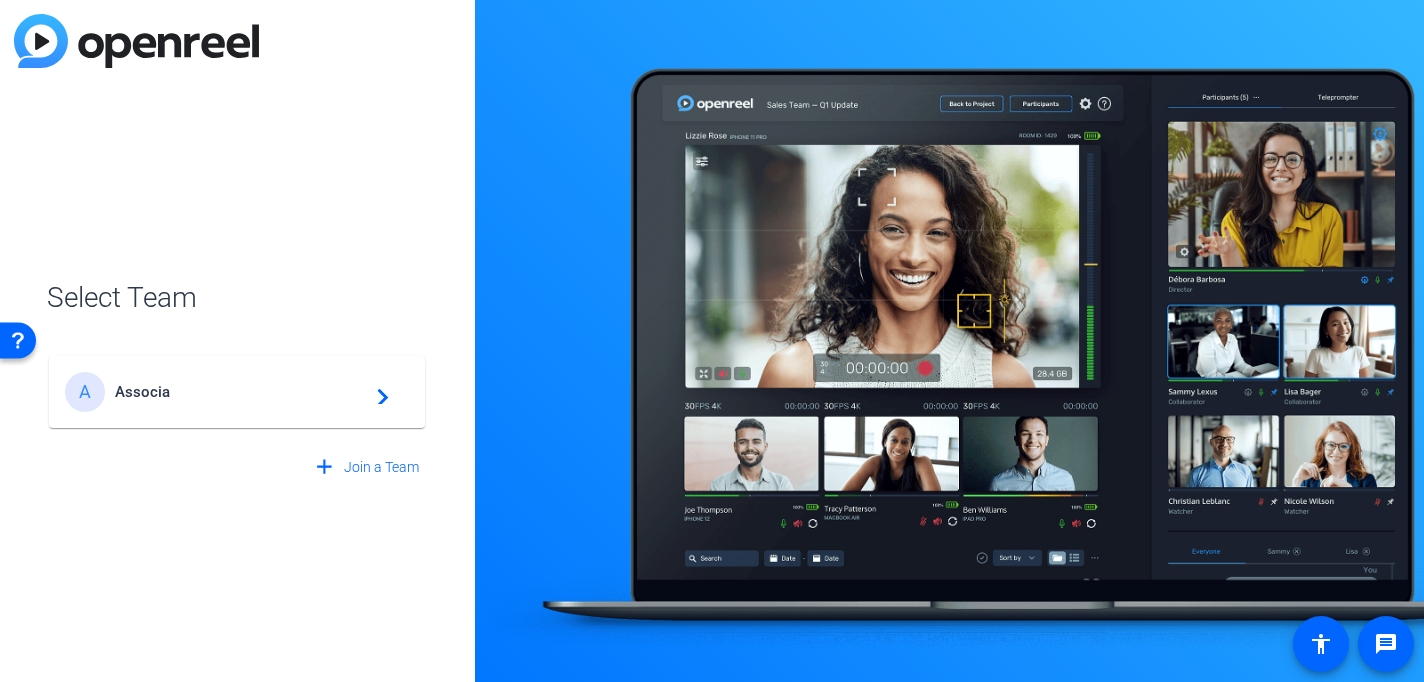 click on "Associa" 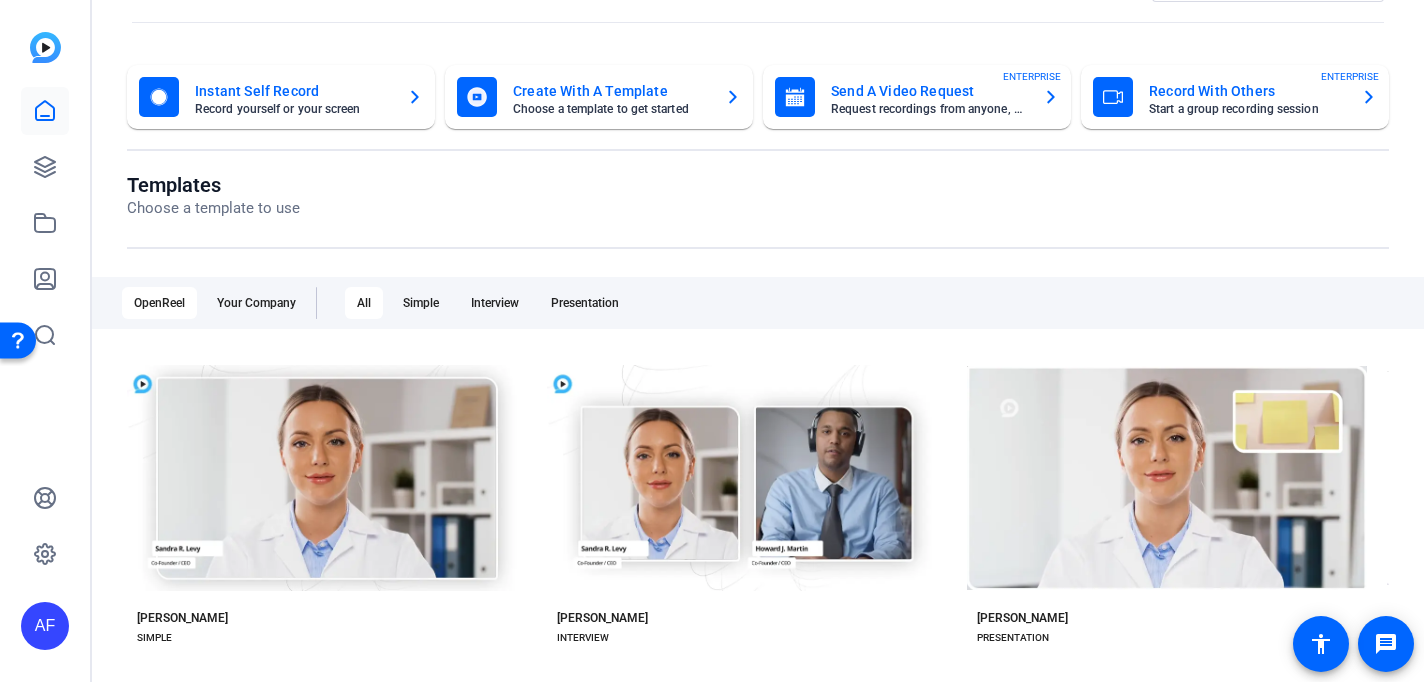 scroll, scrollTop: 0, scrollLeft: 0, axis: both 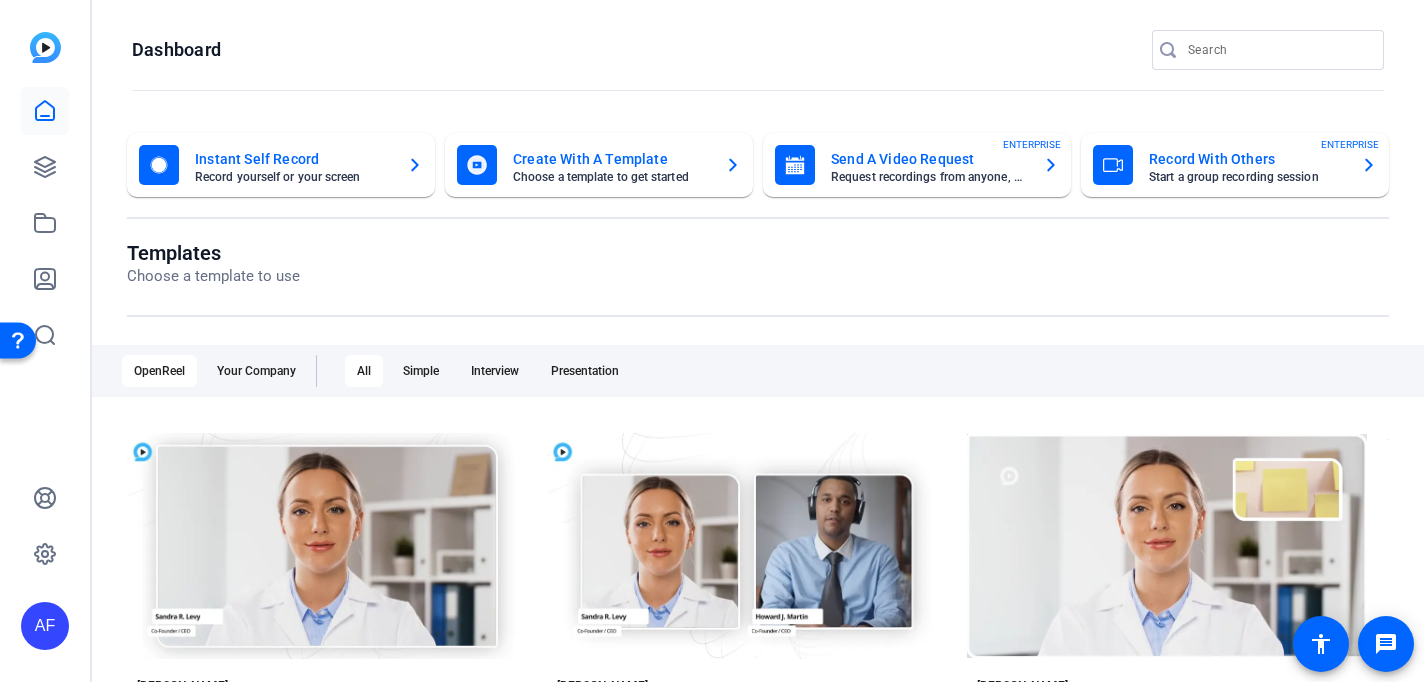 click on "Choose a template to get started" 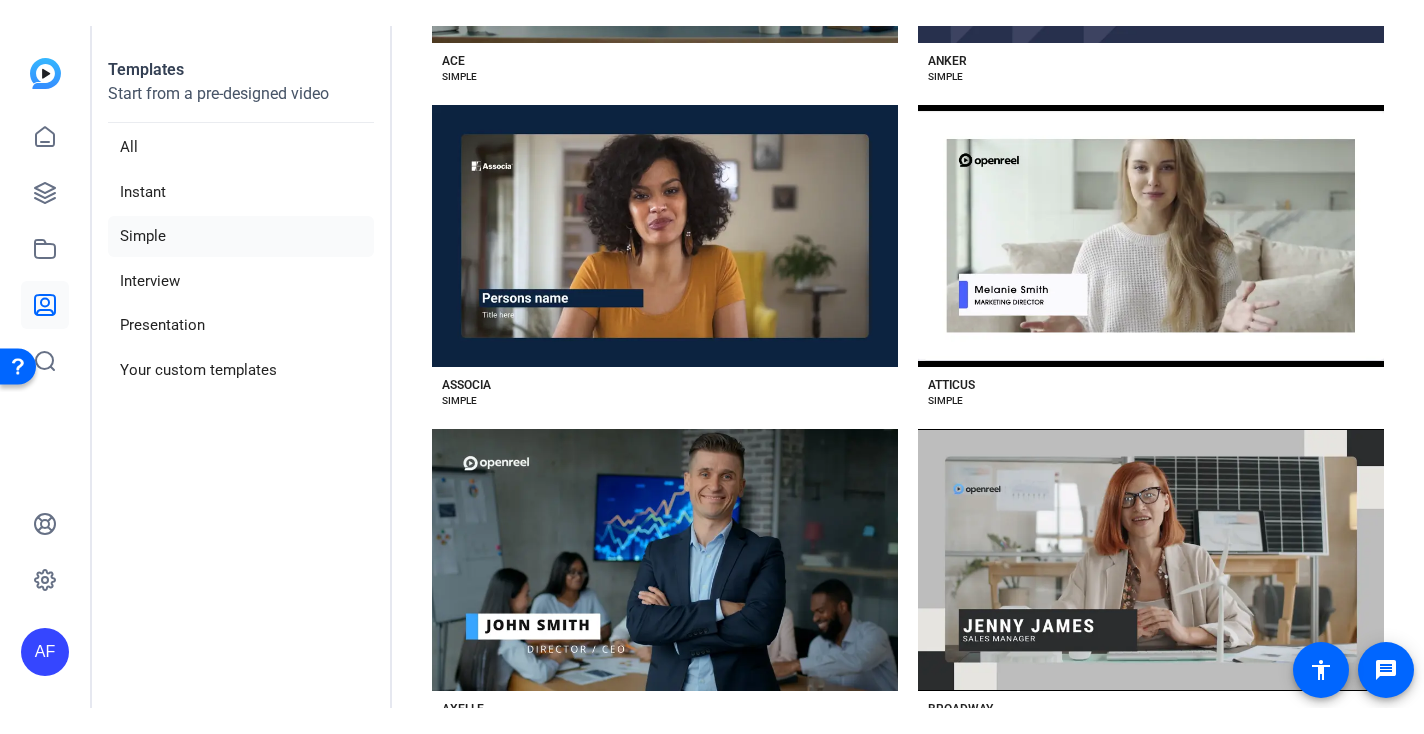 scroll, scrollTop: 438, scrollLeft: 0, axis: vertical 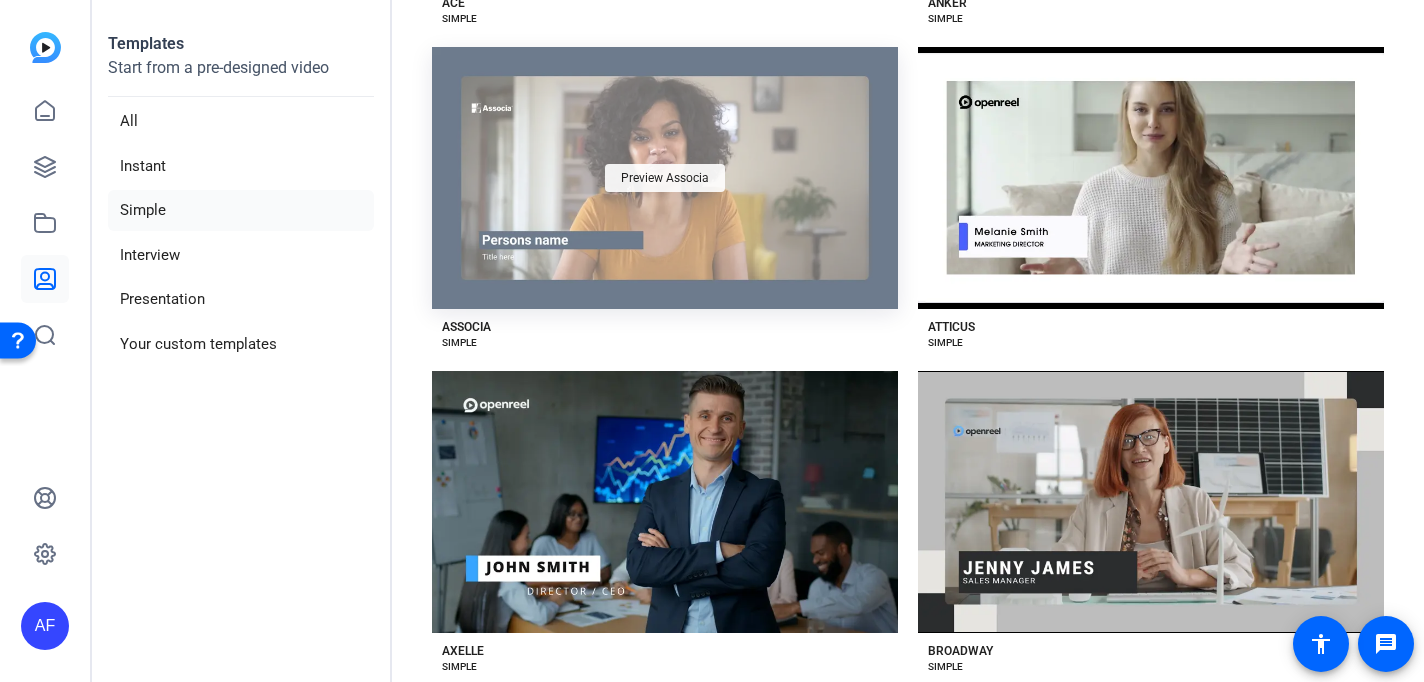 click on "Preview Associa" 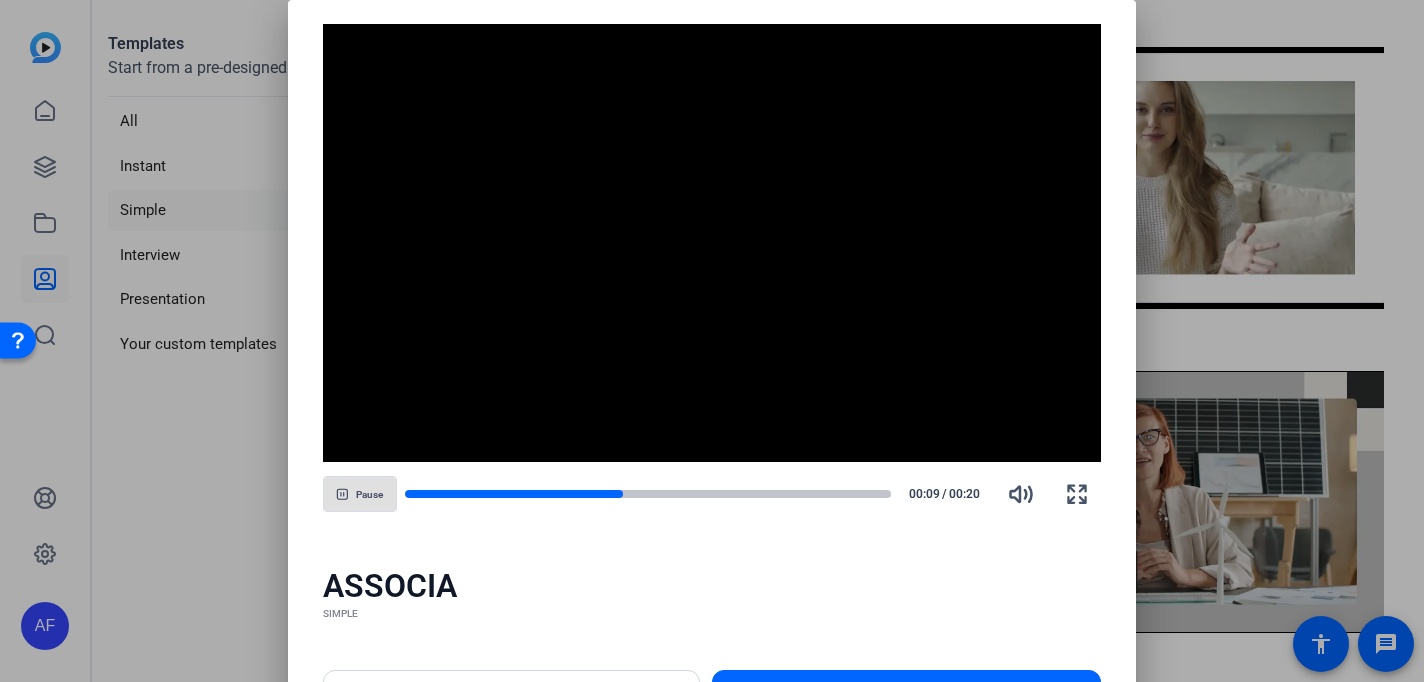 click on "Pause 00:09  /  00:20" at bounding box center [712, 494] 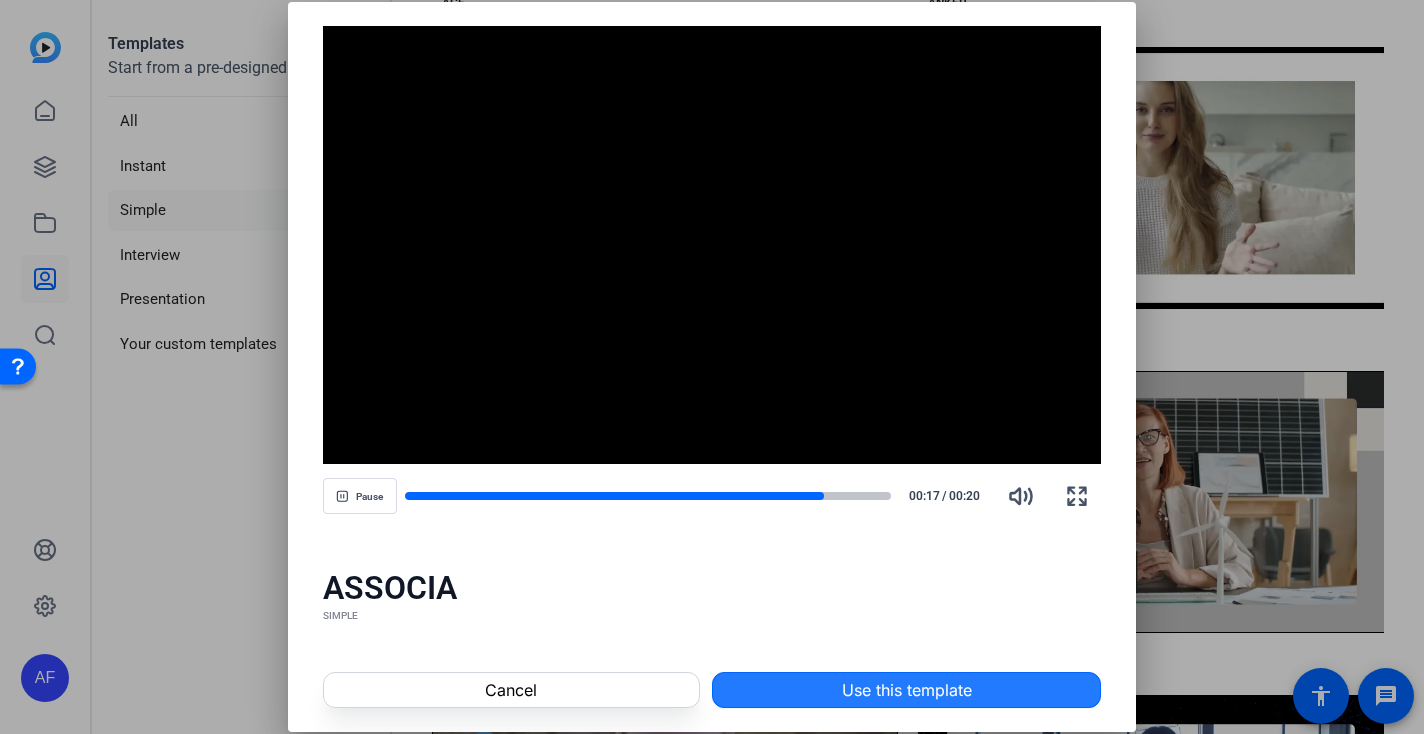 click on "Use this template" at bounding box center [907, 690] 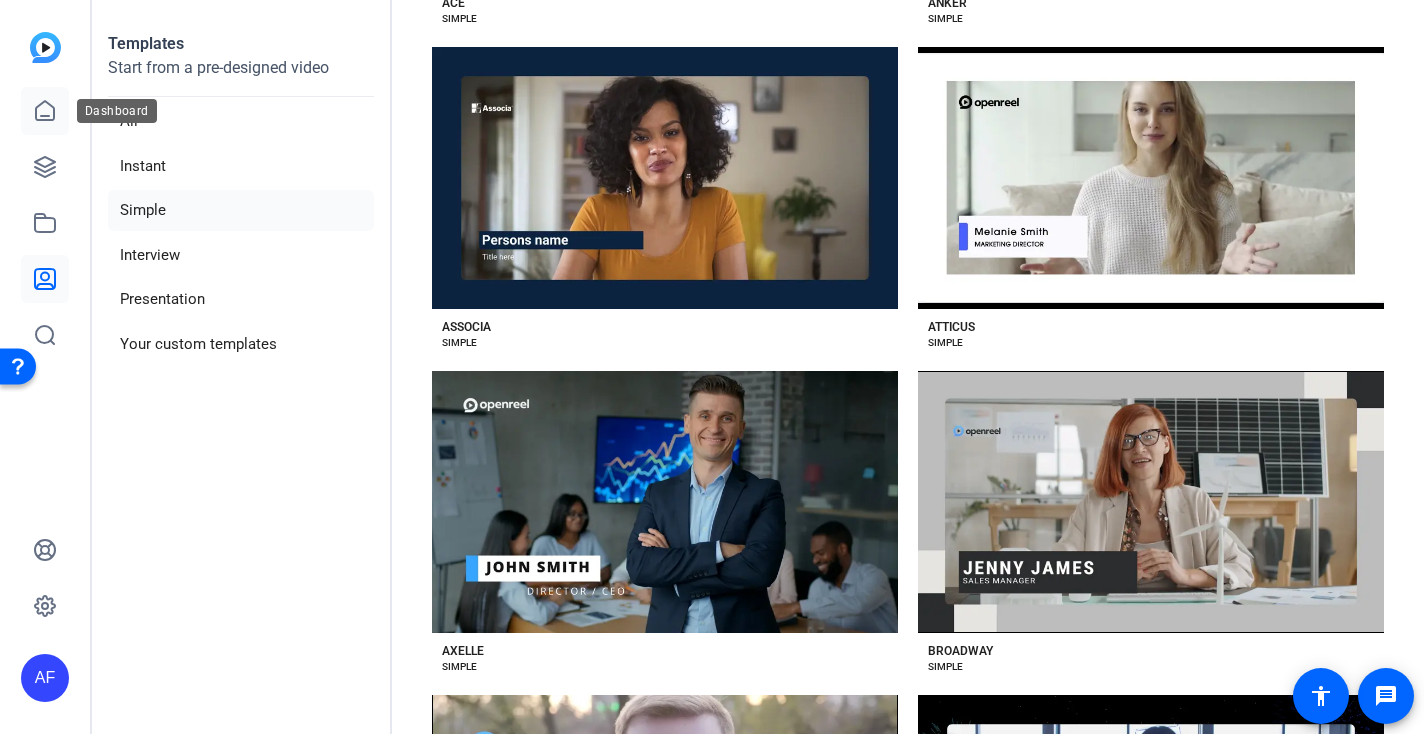click 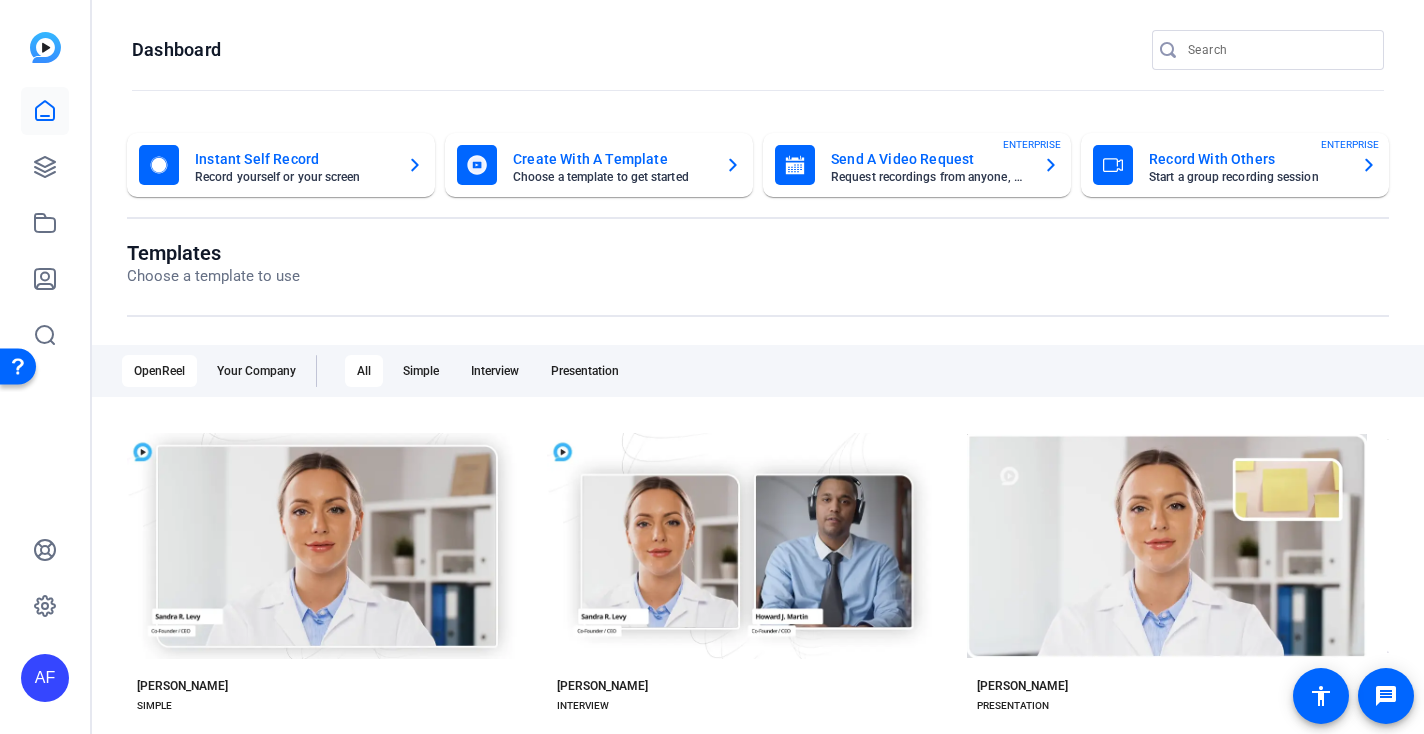 click on "Request recordings from anyone, anywhere" 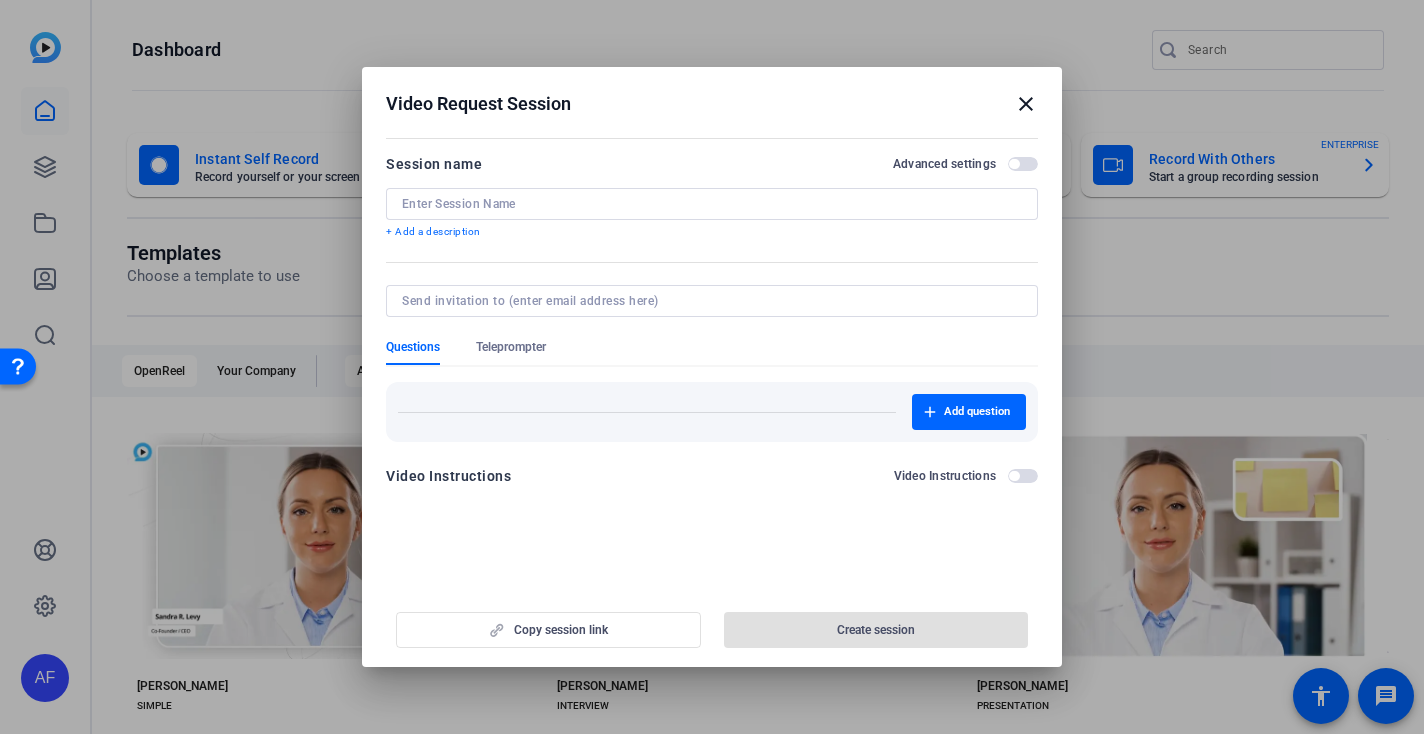 click on "close" at bounding box center [1026, 104] 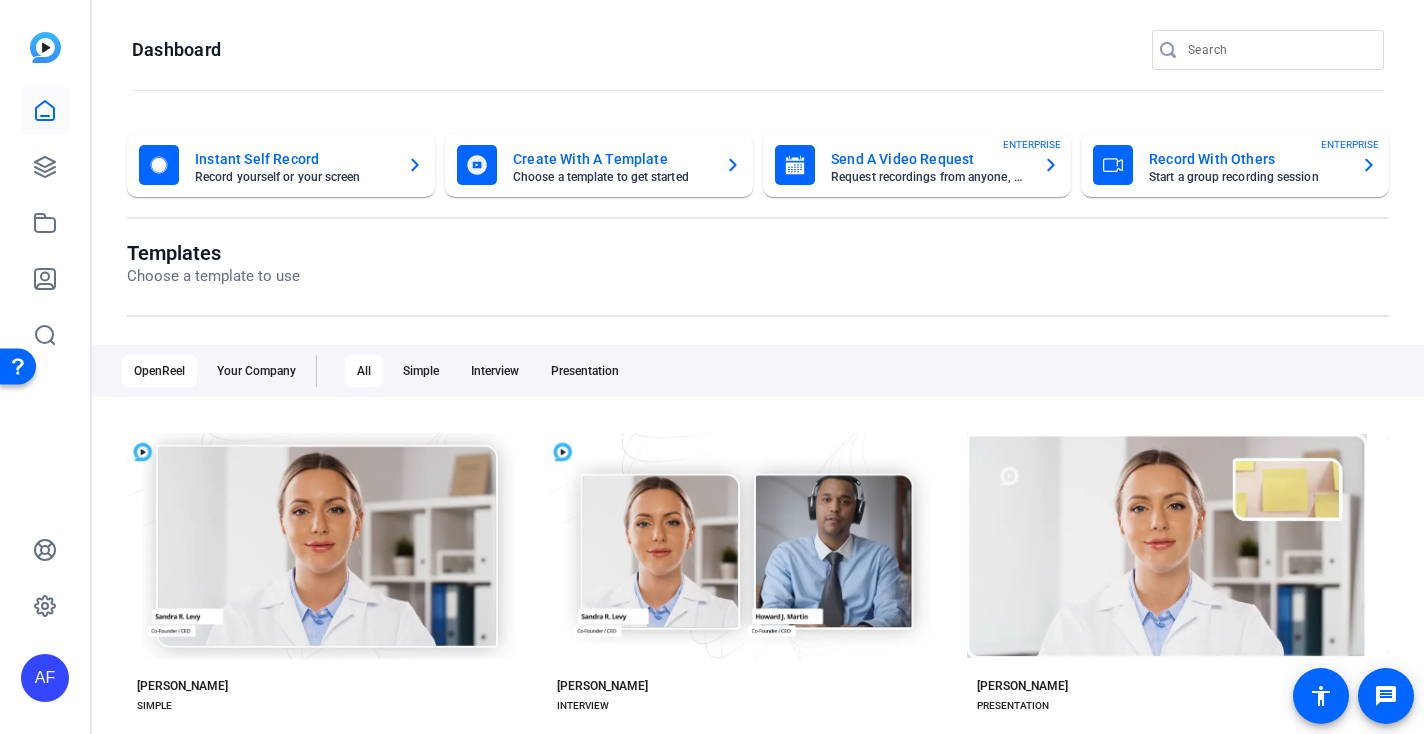 click on "Start a group recording session" 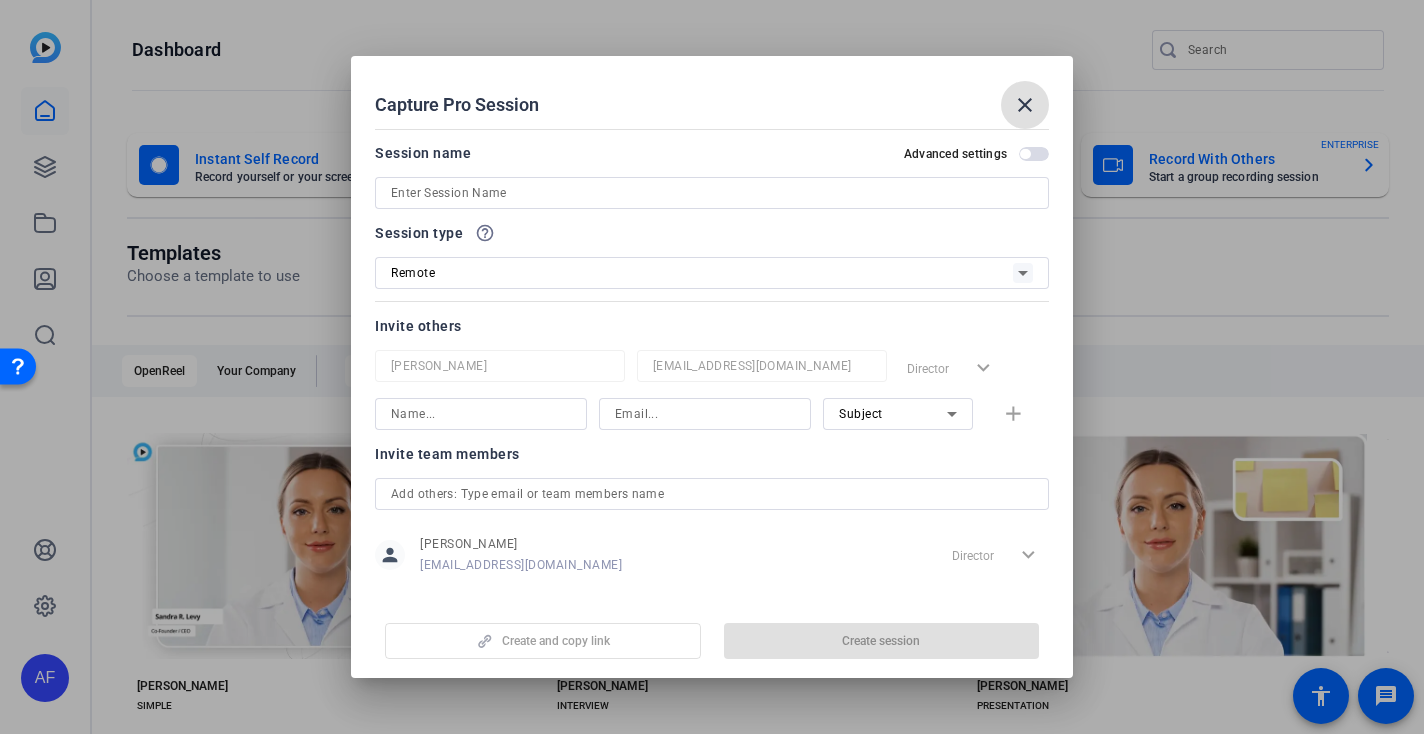 click at bounding box center (712, 193) 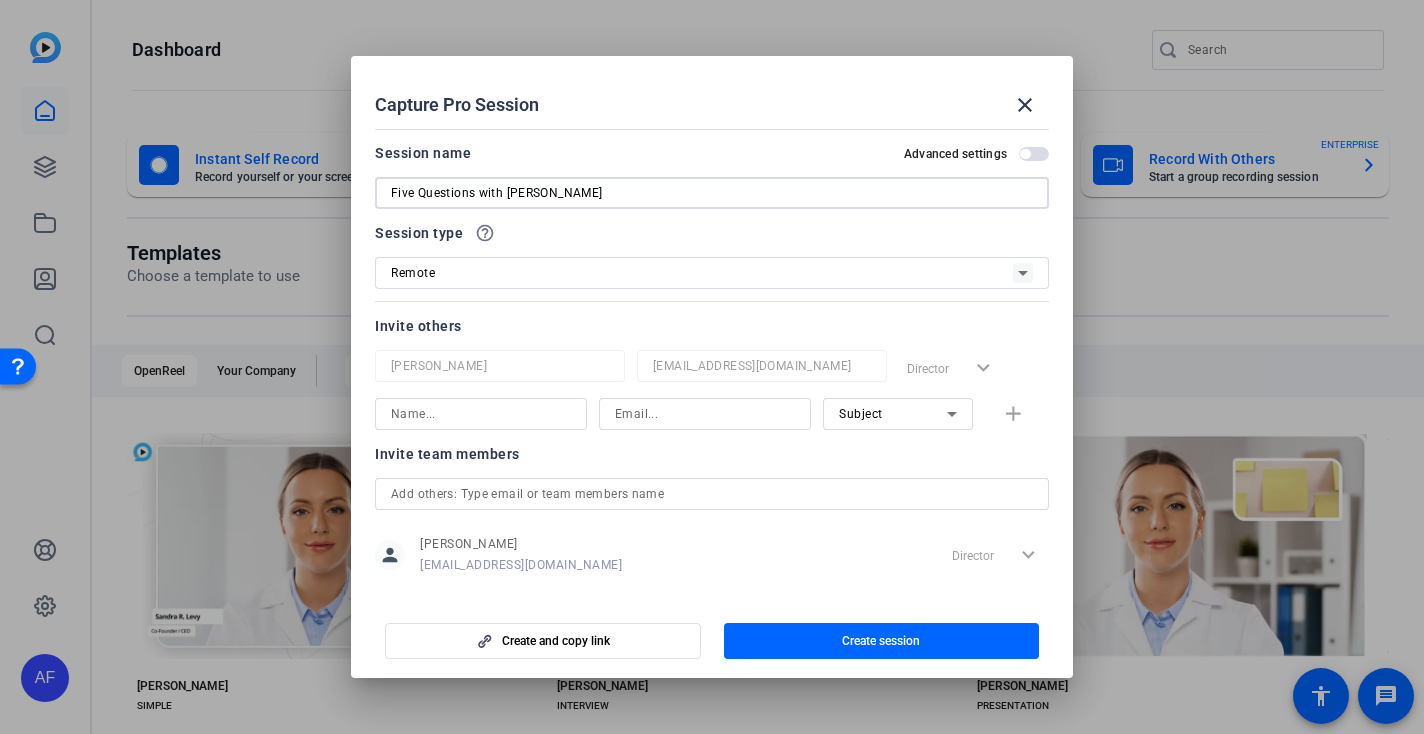 type on "Five Questions with [PERSON_NAME]" 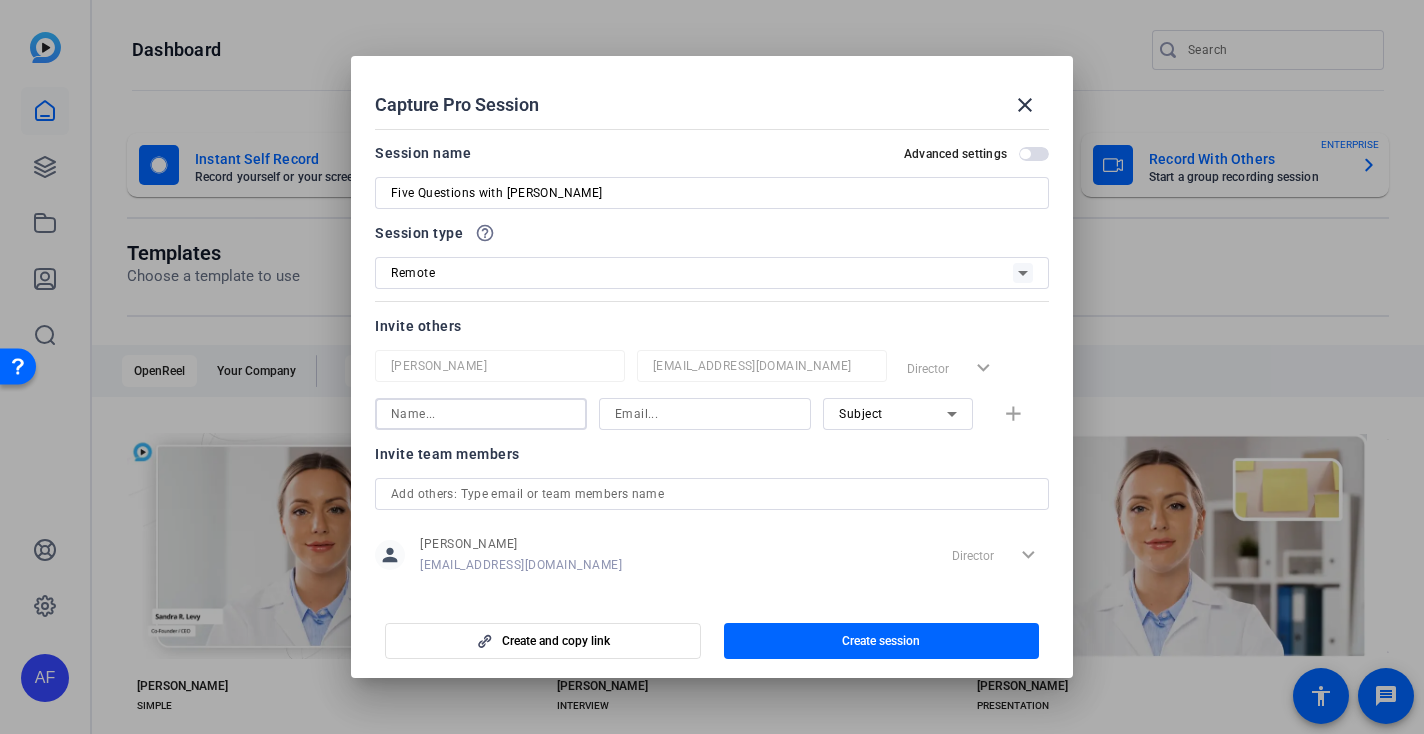click at bounding box center (481, 414) 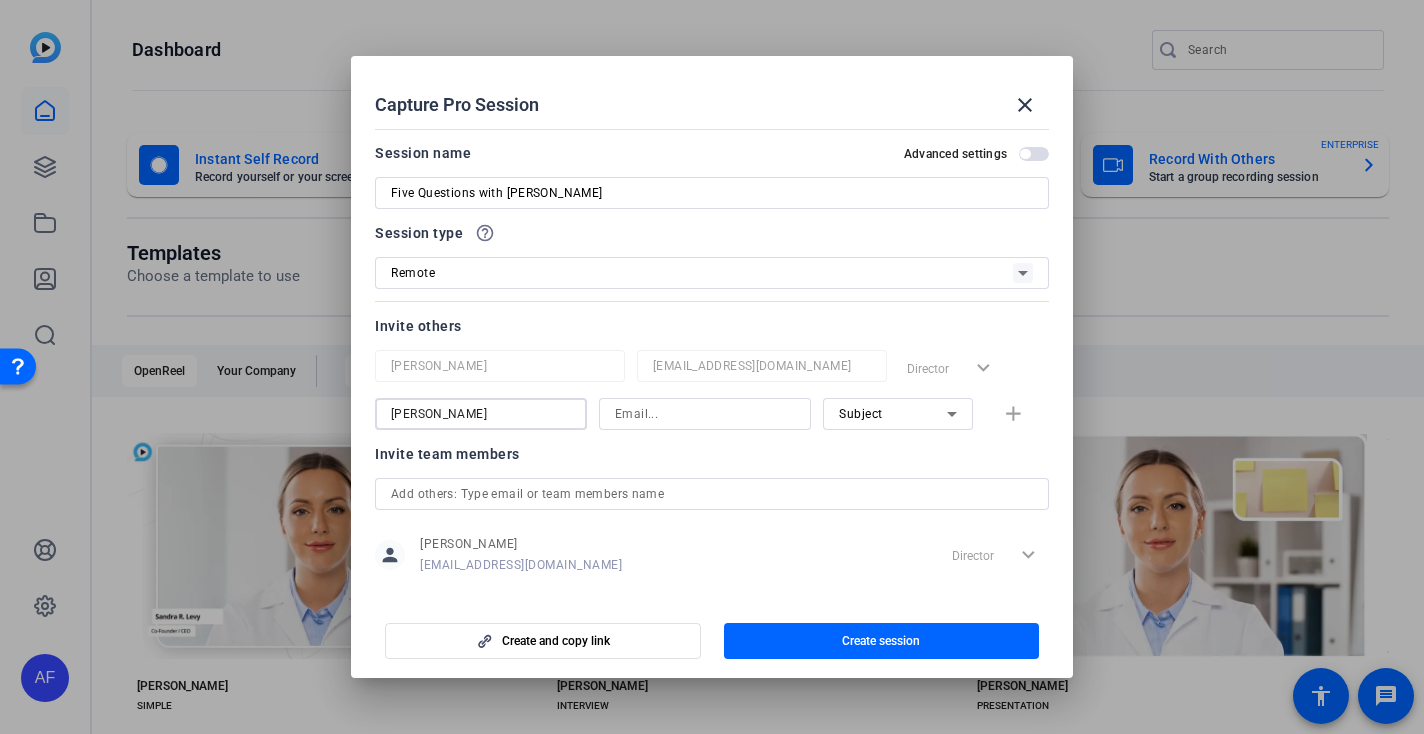 type on "[PERSON_NAME]" 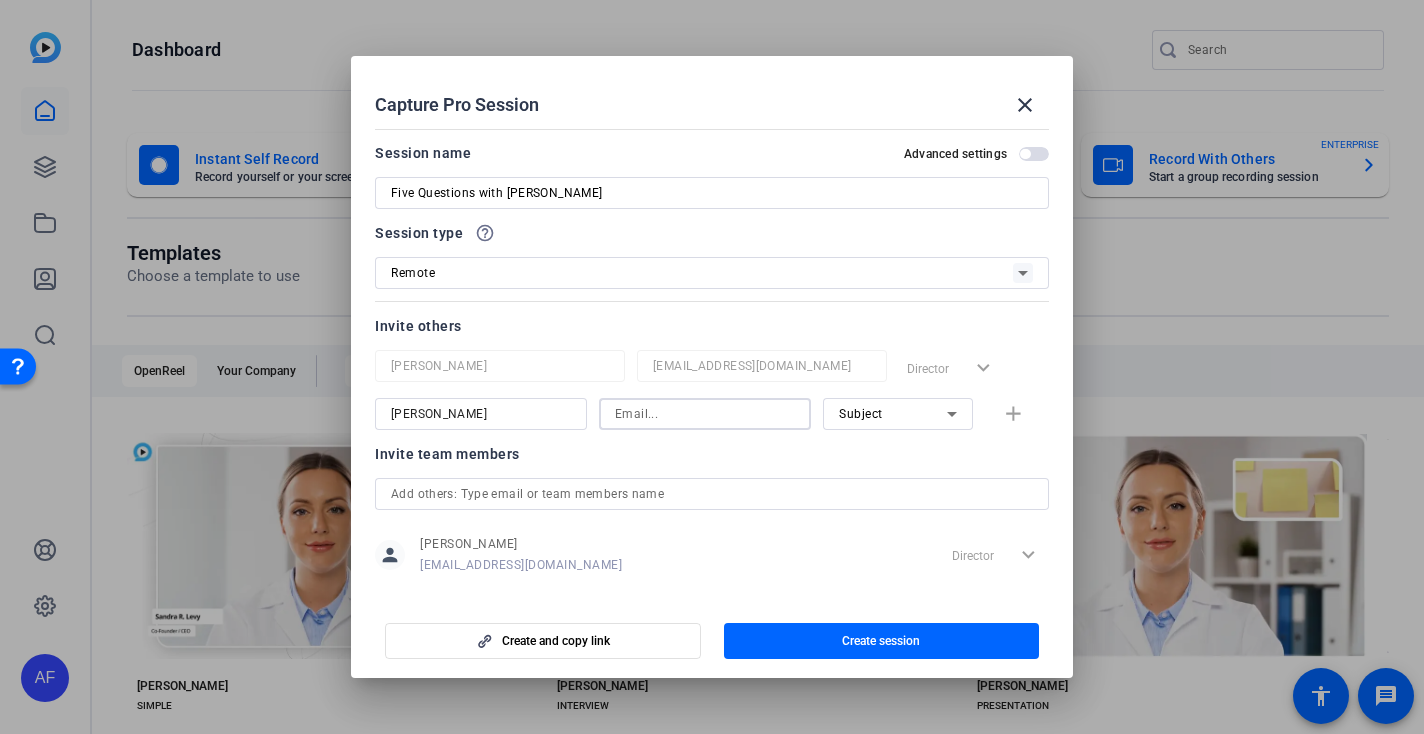 click at bounding box center (705, 414) 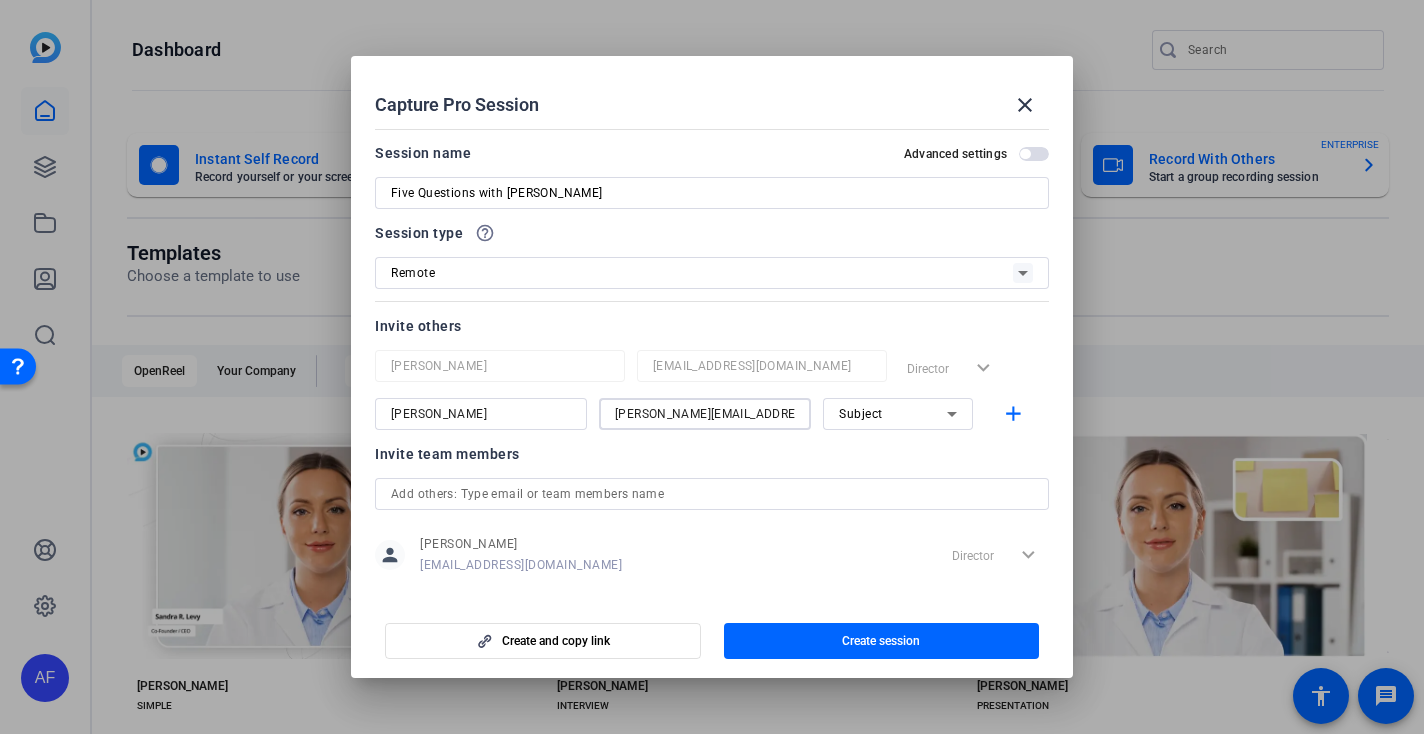 type on "[PERSON_NAME][EMAIL_ADDRESS][PERSON_NAME][DOMAIN_NAME]" 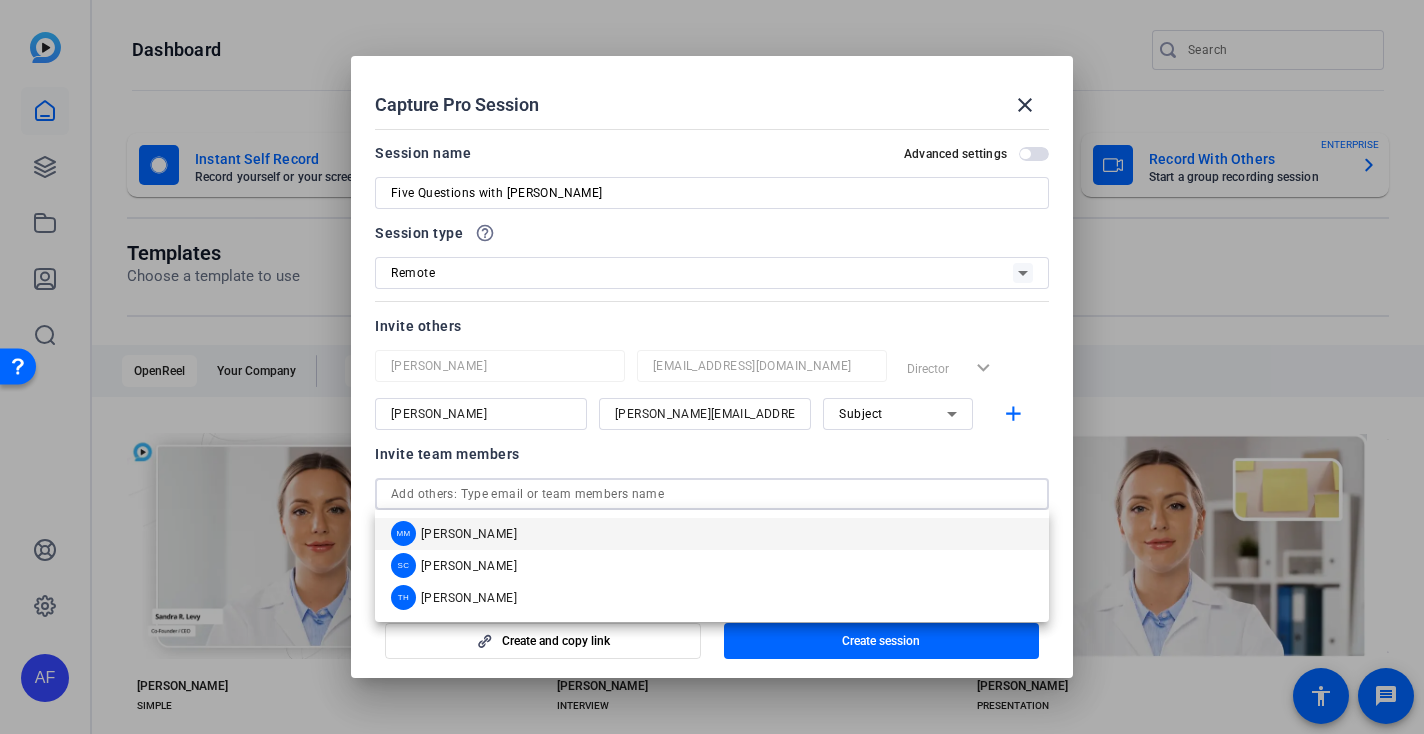 click at bounding box center (712, 494) 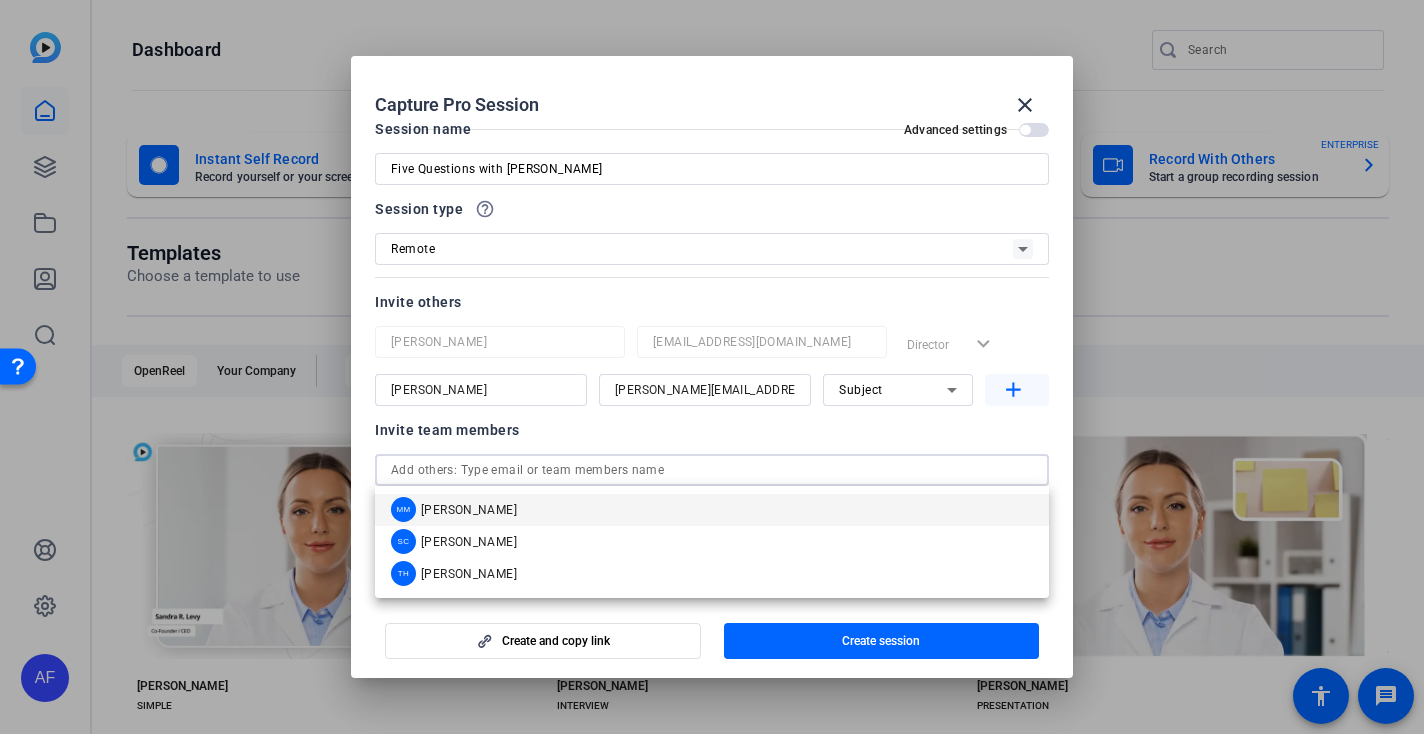 click on "add" 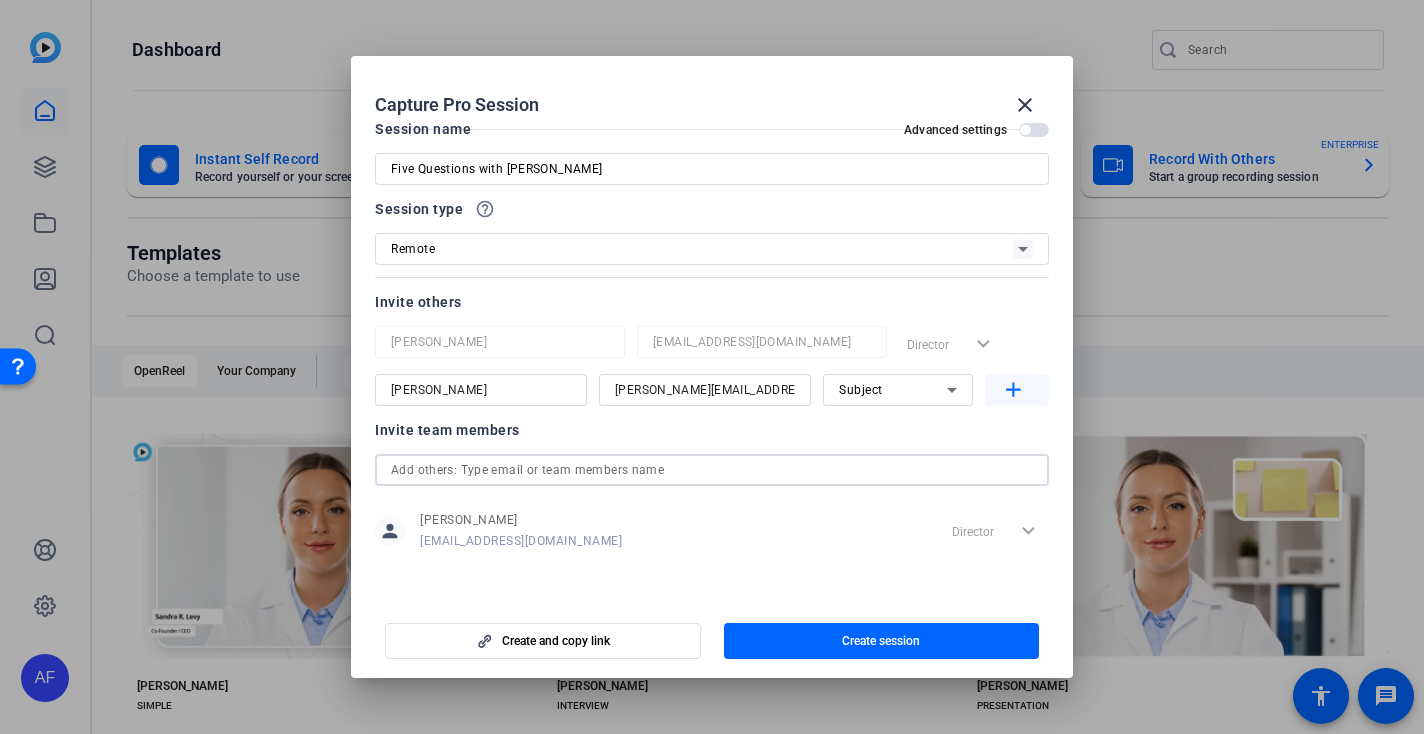 type 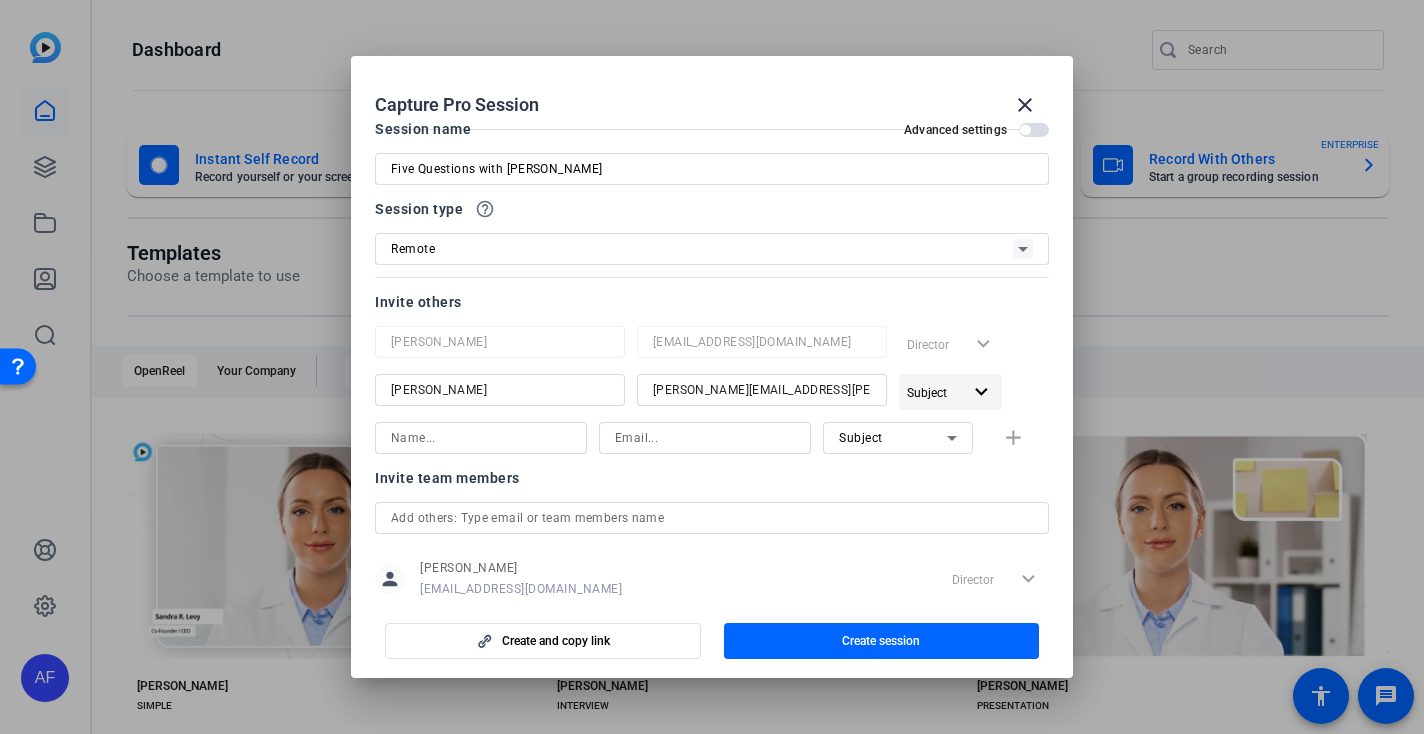scroll, scrollTop: 72, scrollLeft: 0, axis: vertical 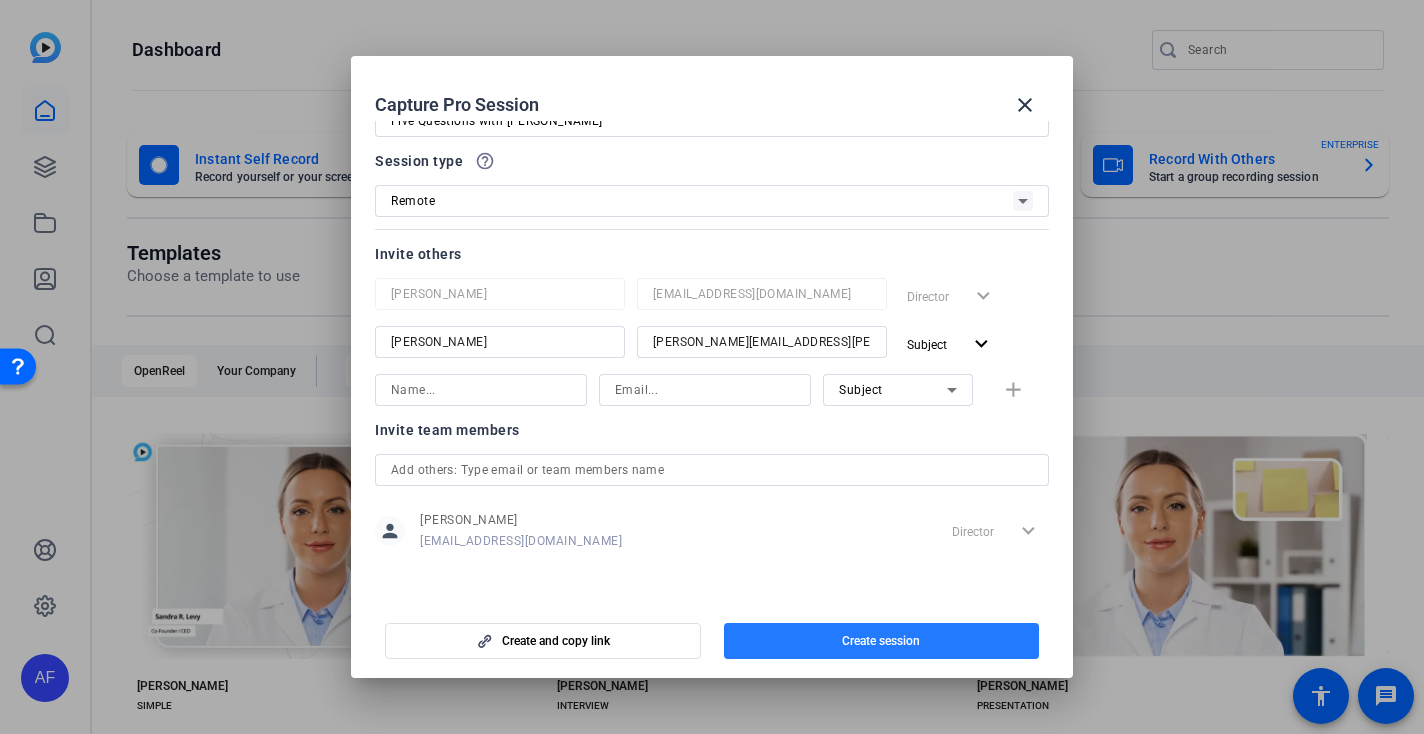click 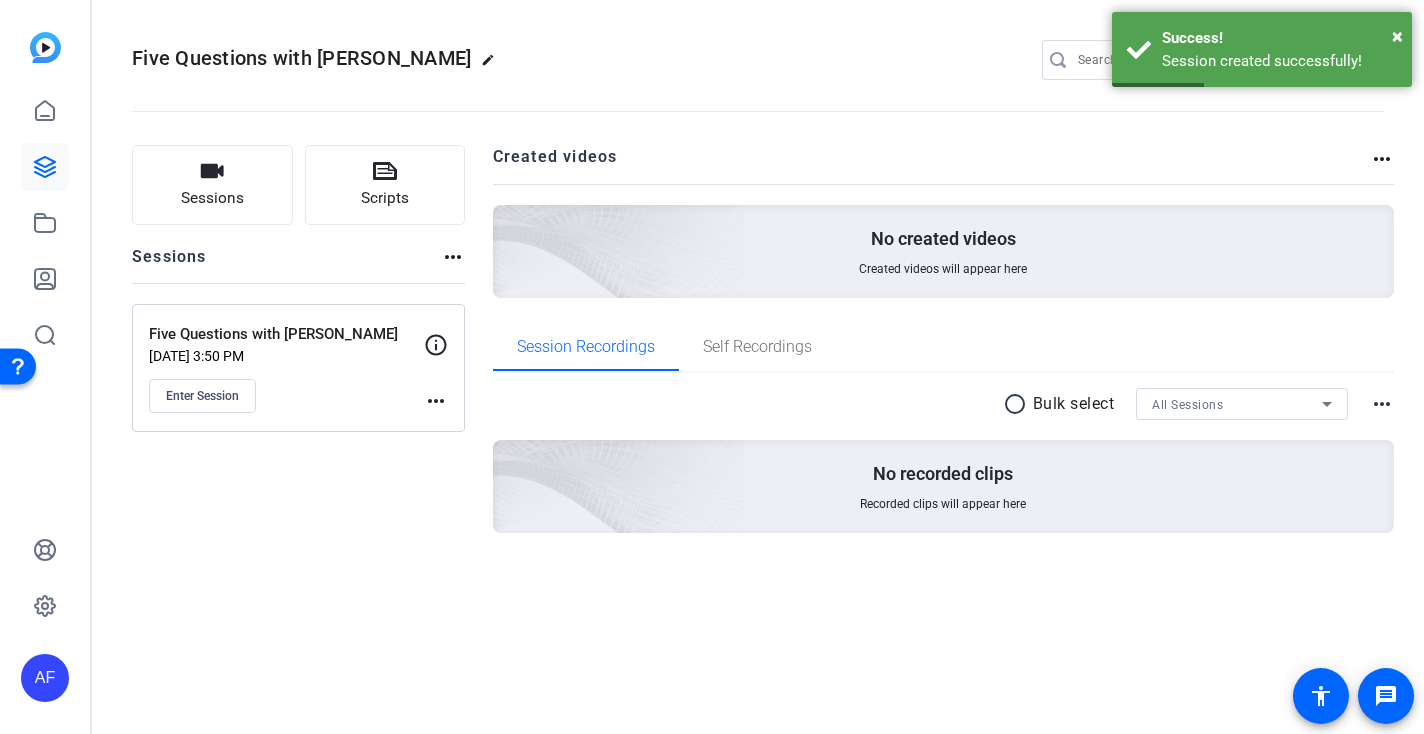 click on "more_horiz" 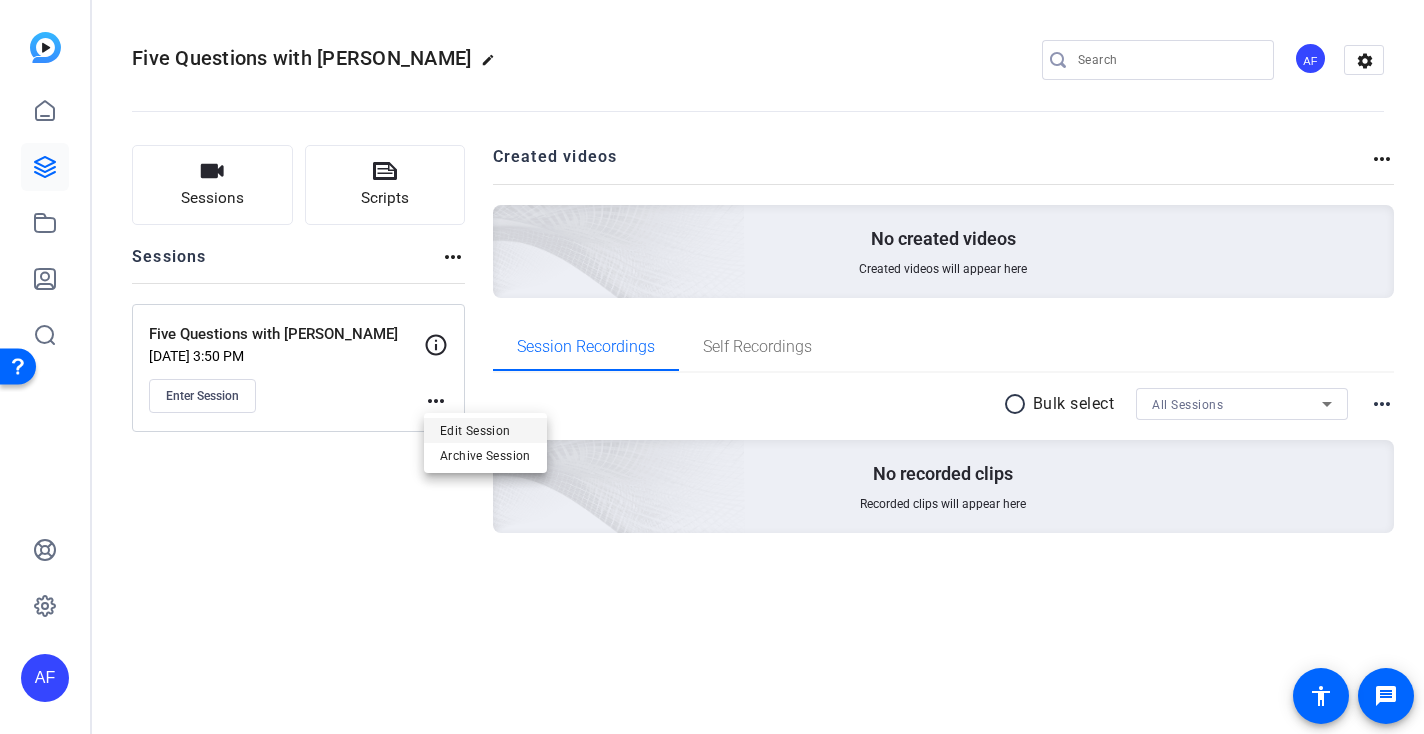 click on "Edit Session" at bounding box center [485, 430] 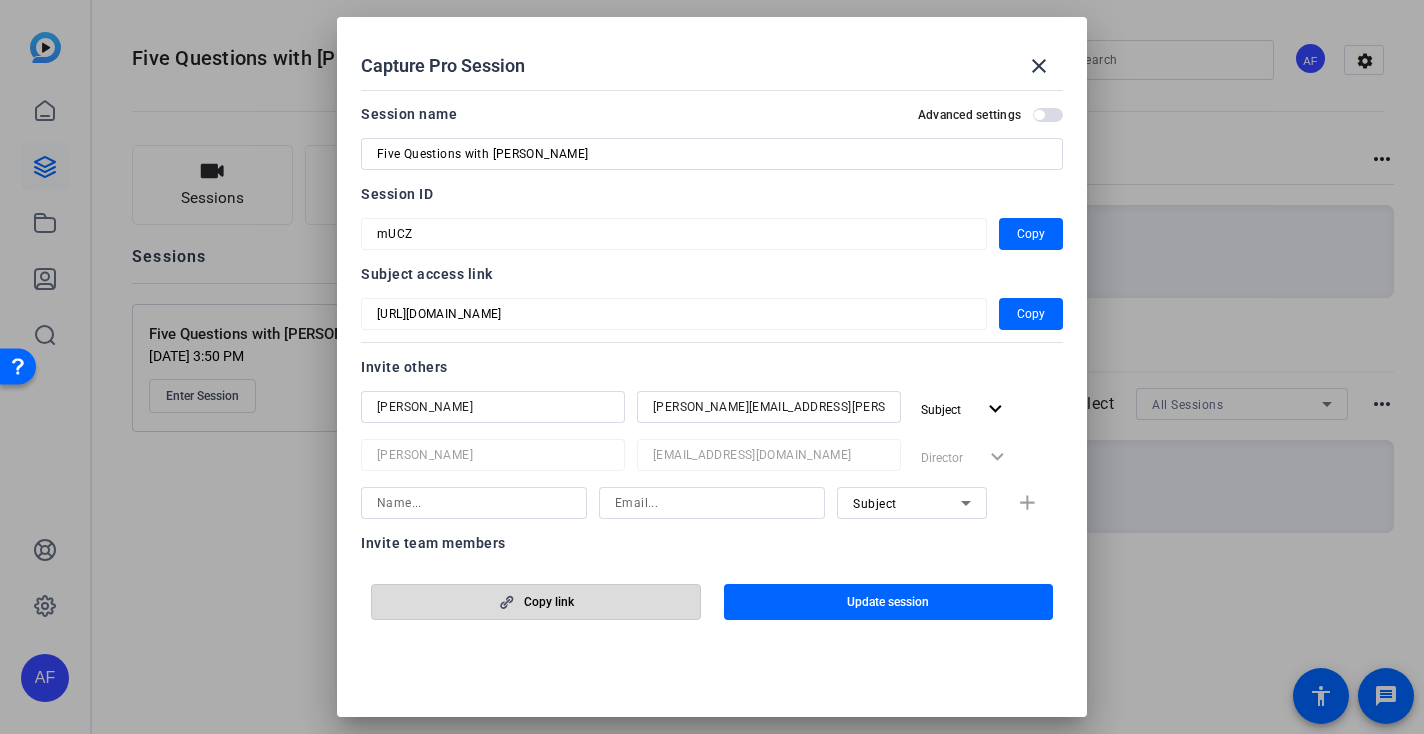 click 